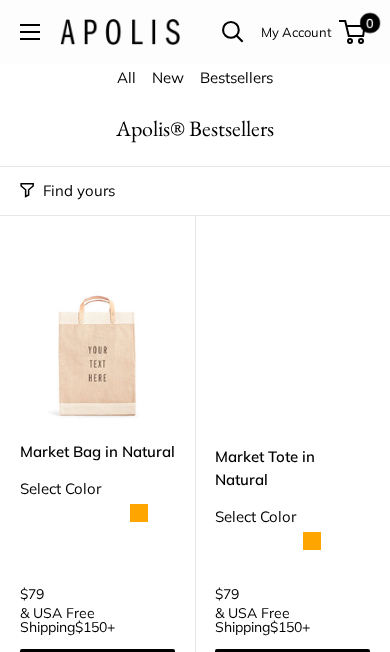 scroll, scrollTop: 0, scrollLeft: 0, axis: both 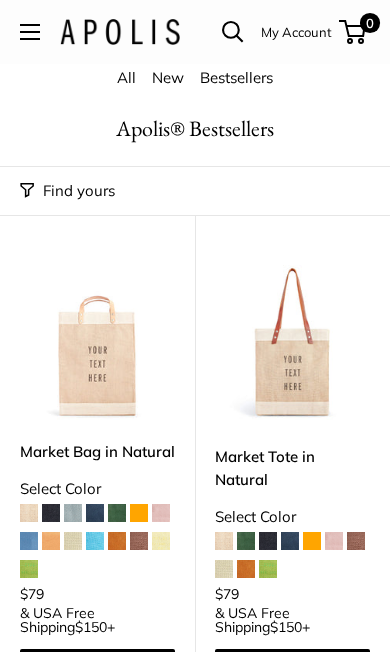 click at bounding box center (30, 32) 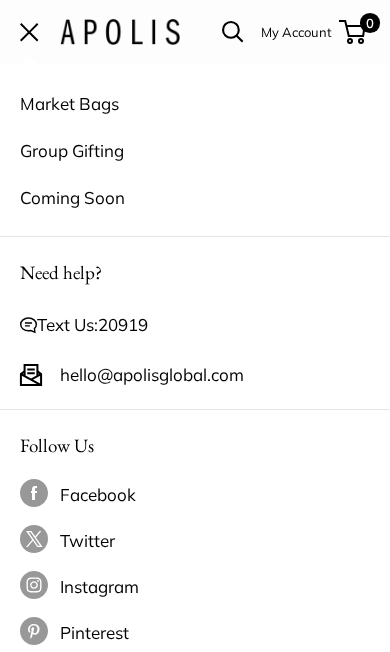 click on "Market Bags" at bounding box center (195, 103) 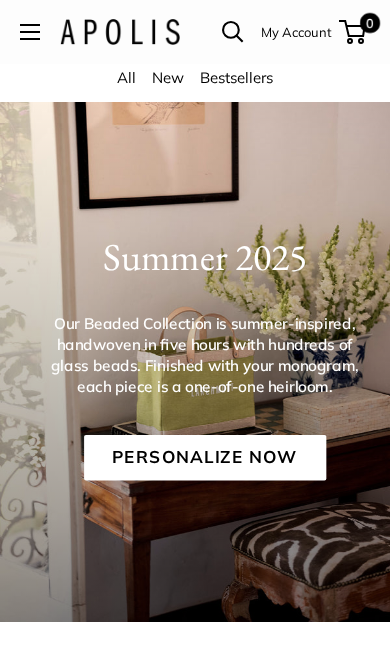 scroll, scrollTop: 0, scrollLeft: 0, axis: both 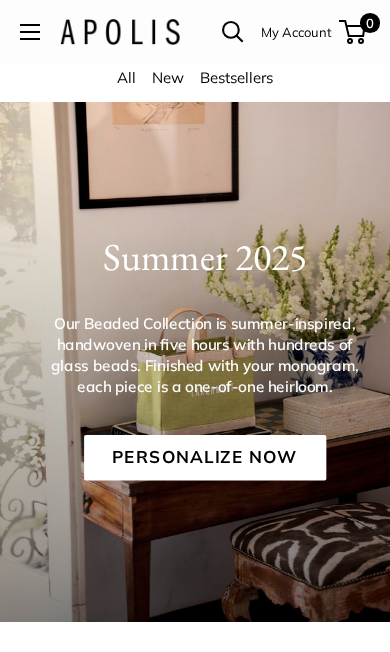 click on "All" at bounding box center (126, 77) 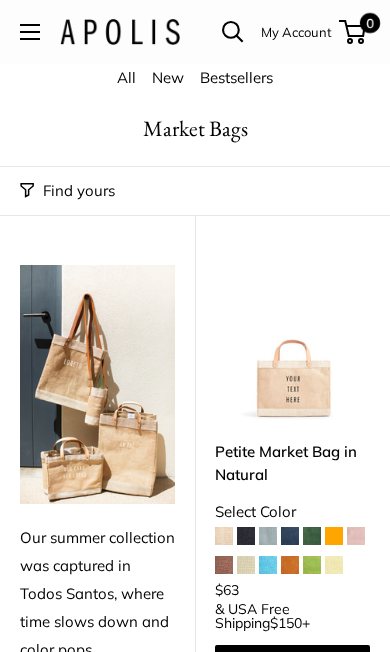 scroll, scrollTop: 0, scrollLeft: 0, axis: both 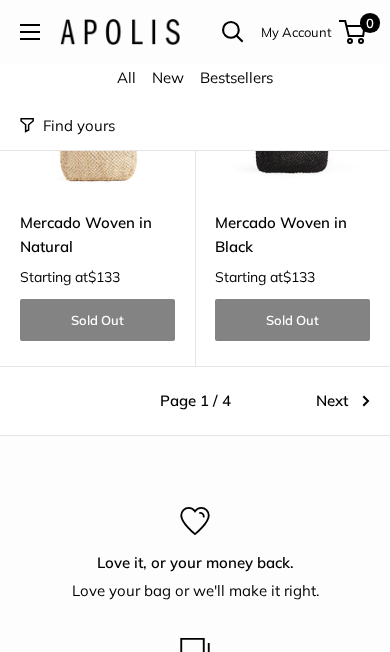 click on "Next" at bounding box center [343, 401] 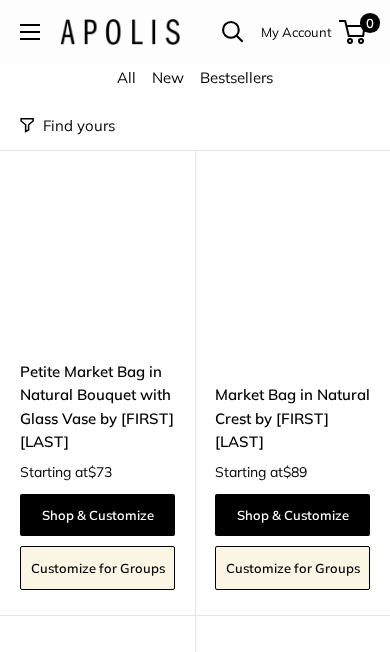 scroll, scrollTop: 5012, scrollLeft: 0, axis: vertical 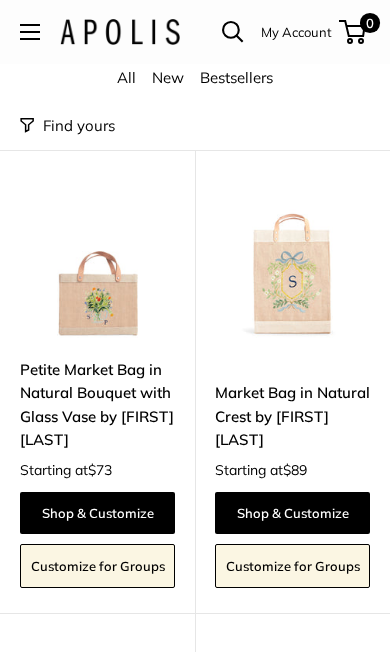 click at bounding box center (97, 260) 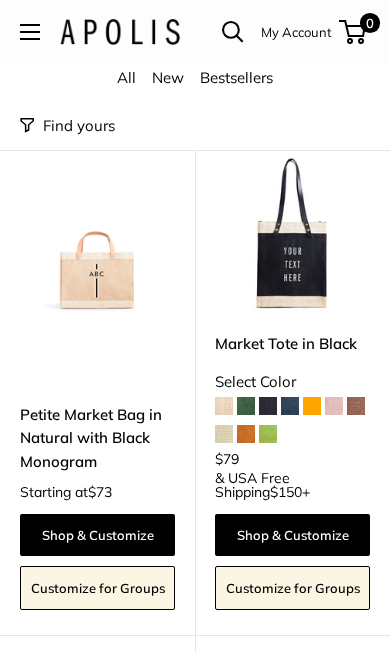 scroll, scrollTop: 6950, scrollLeft: 0, axis: vertical 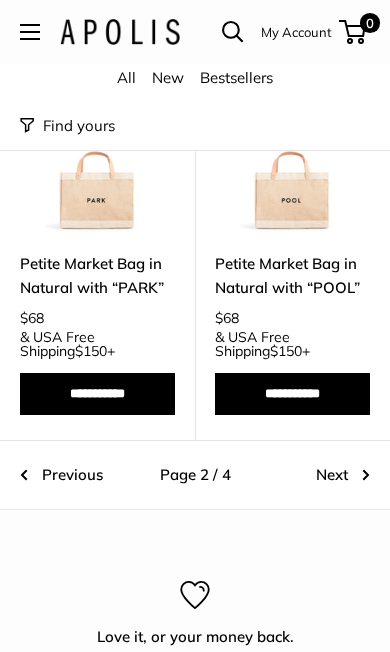 click on "Next" at bounding box center (343, 475) 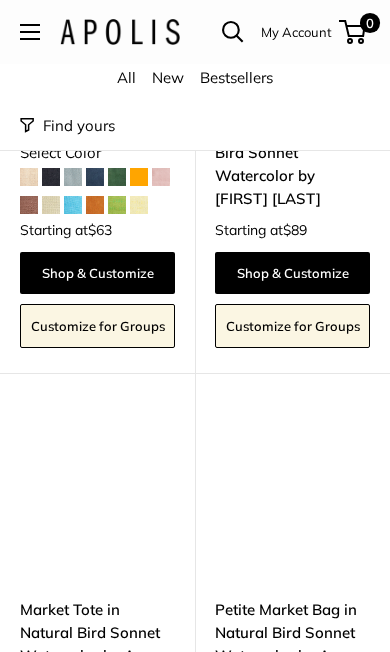 scroll, scrollTop: 7501, scrollLeft: 0, axis: vertical 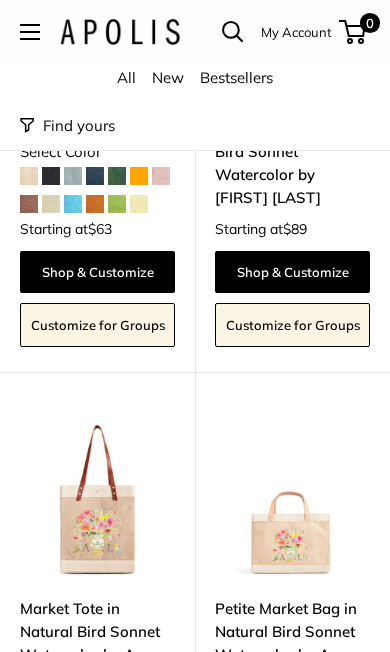 click at bounding box center [292, 499] 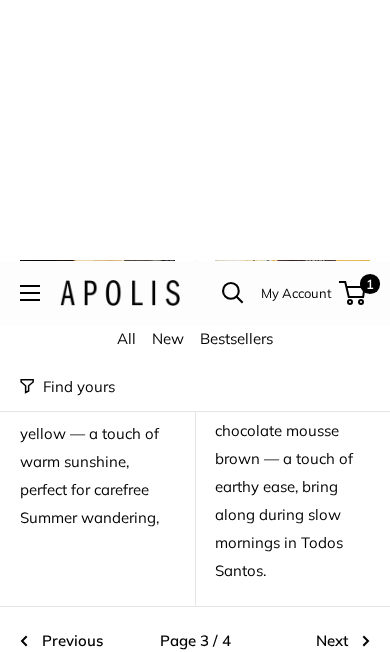 scroll, scrollTop: 11098, scrollLeft: 0, axis: vertical 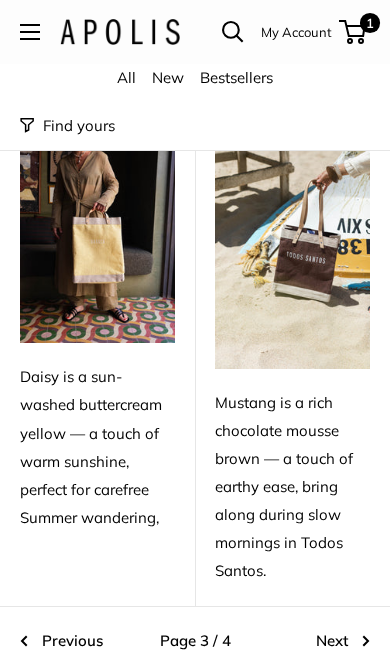 click on "Next" at bounding box center [343, 641] 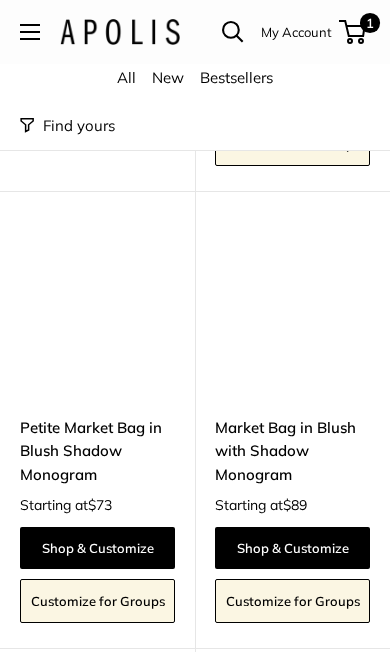 scroll, scrollTop: 2554, scrollLeft: 0, axis: vertical 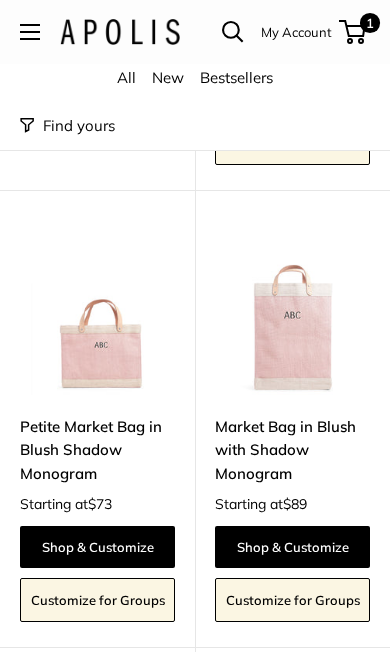 click on "Petite Market Bag in Blush Shadow Monogram" at bounding box center (97, 450) 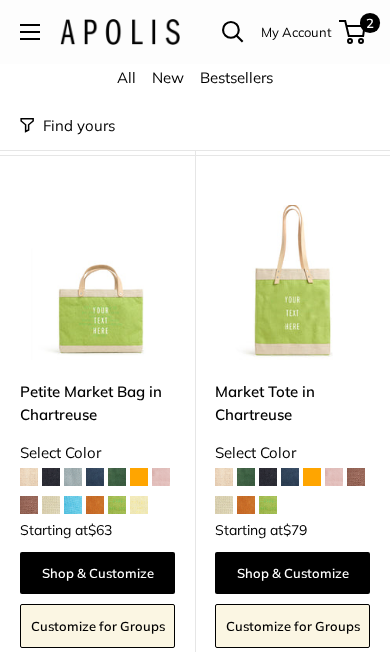 scroll, scrollTop: 3938, scrollLeft: 0, axis: vertical 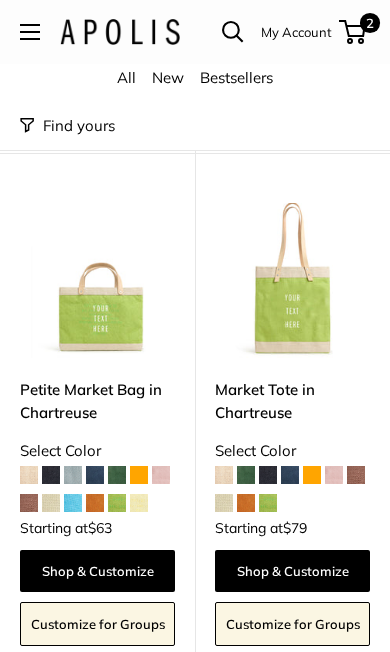 click at bounding box center (73, 503) 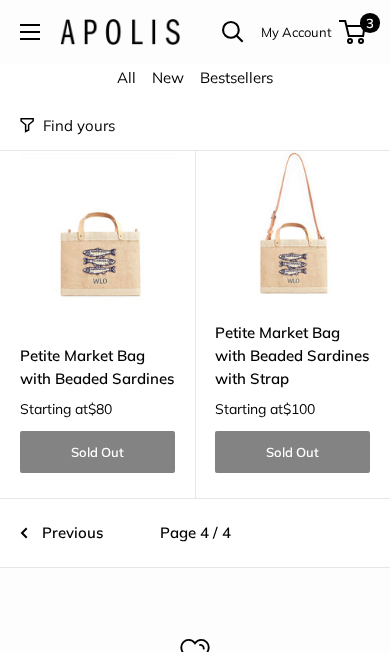 click on "Previous" at bounding box center (61, 533) 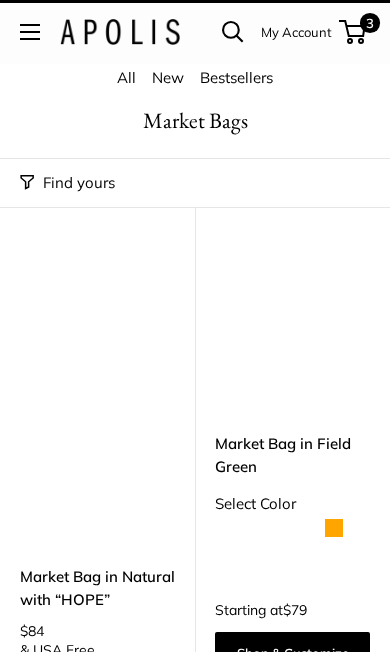 scroll, scrollTop: 0, scrollLeft: 0, axis: both 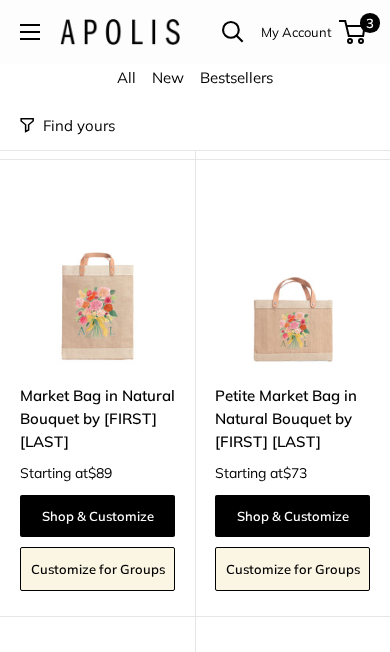 click on "Market Bag in Natural Bouquet by Amy Logsdon" at bounding box center (97, 419) 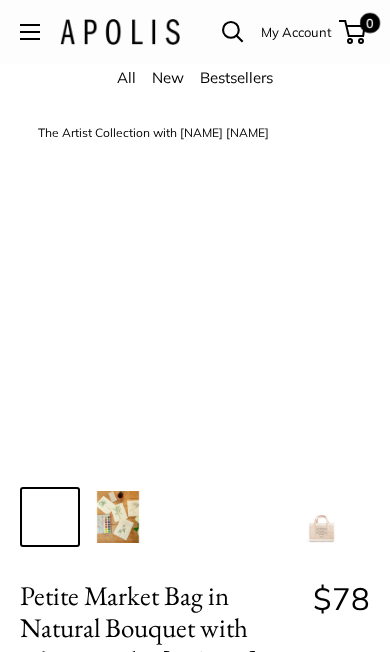 scroll, scrollTop: 0, scrollLeft: 0, axis: both 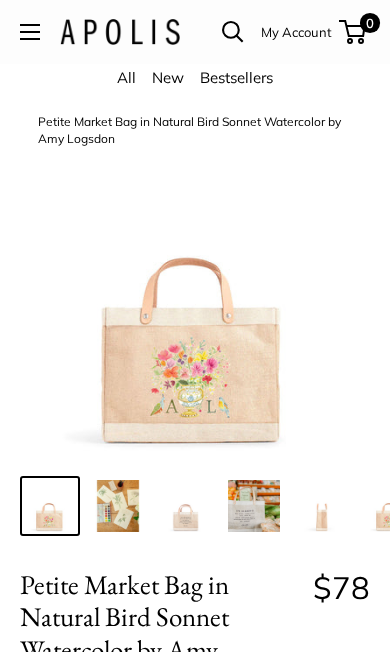 click at bounding box center [195, 276] 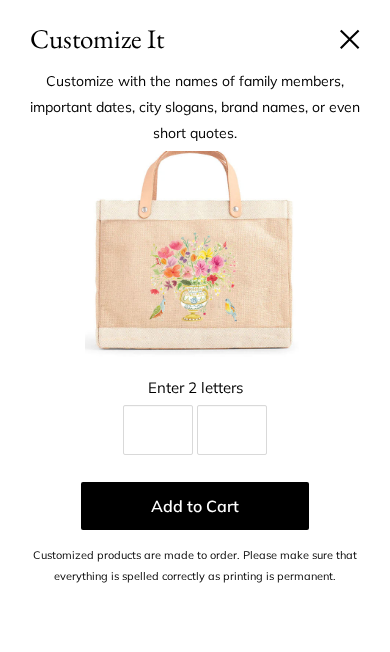 scroll, scrollTop: 580, scrollLeft: 0, axis: vertical 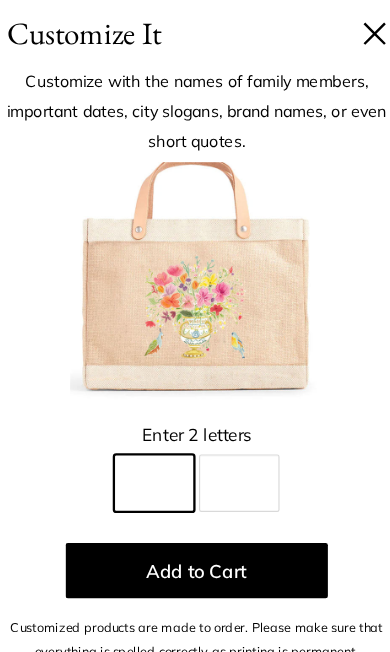 click on "Line 1" at bounding box center [158, 430] 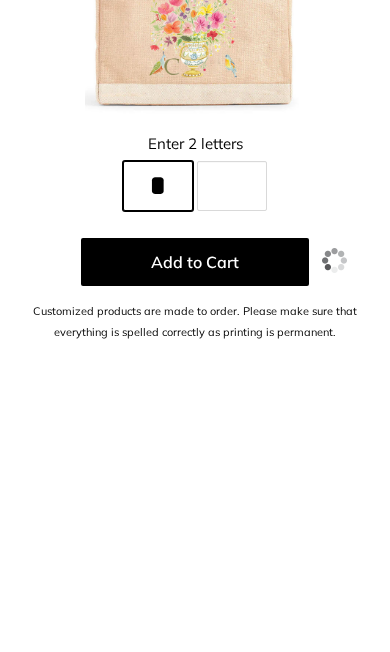 type on "*" 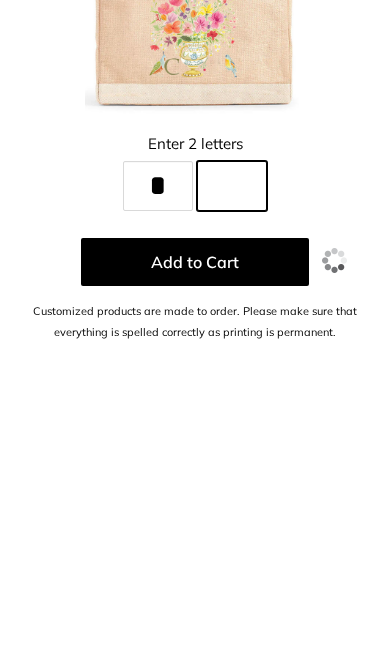 click on "Line 2" at bounding box center (232, 430) 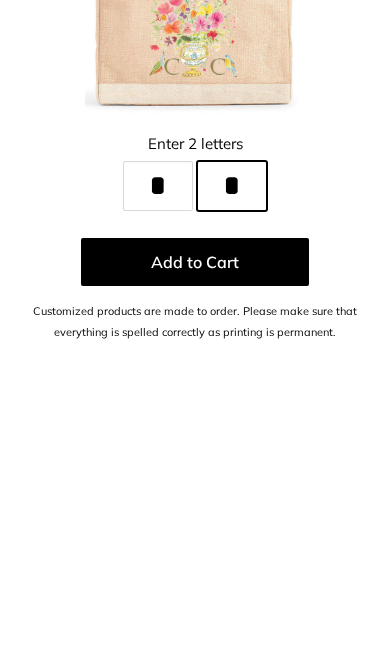 type on "*" 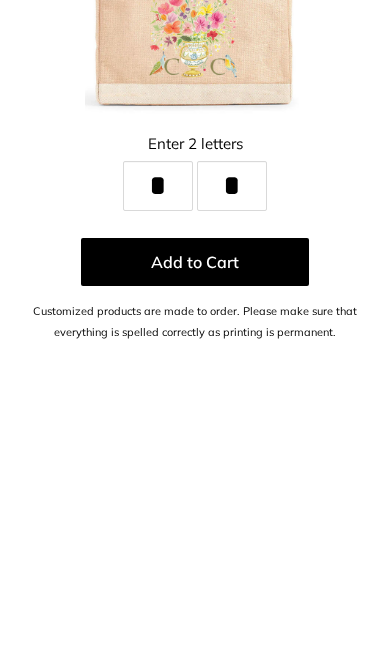click on "Add to Cart" at bounding box center (195, 506) 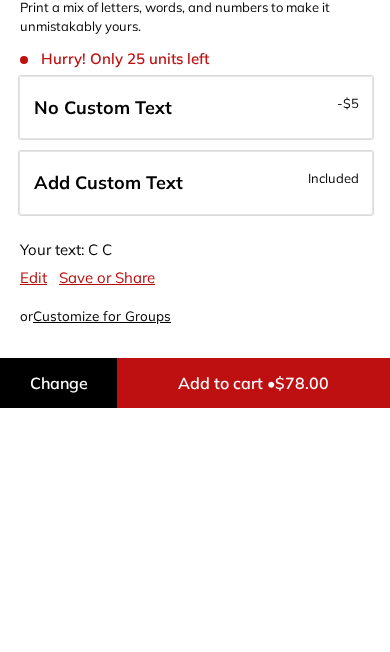 scroll, scrollTop: 824, scrollLeft: 0, axis: vertical 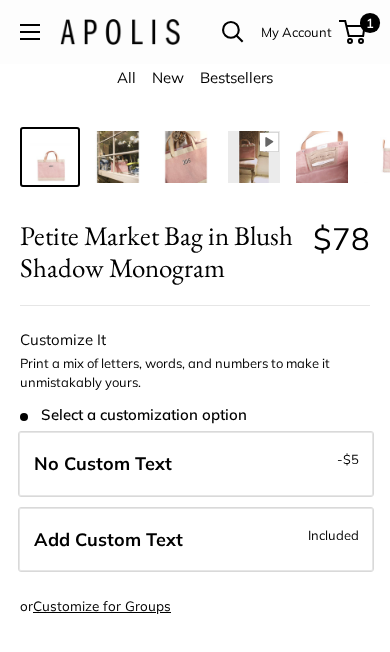 click on "Included" at bounding box center (333, 535) 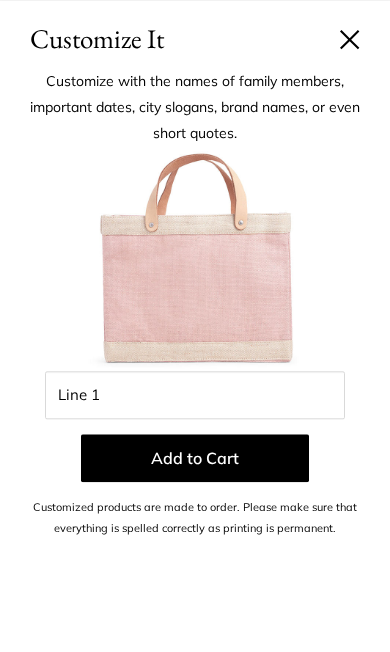 scroll, scrollTop: 360, scrollLeft: 0, axis: vertical 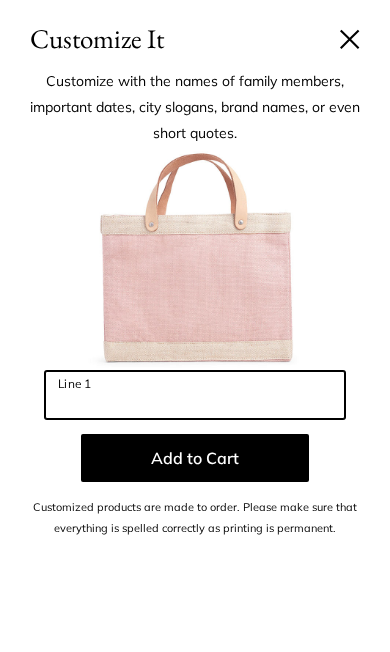 click on "Line 1" at bounding box center (195, 395) 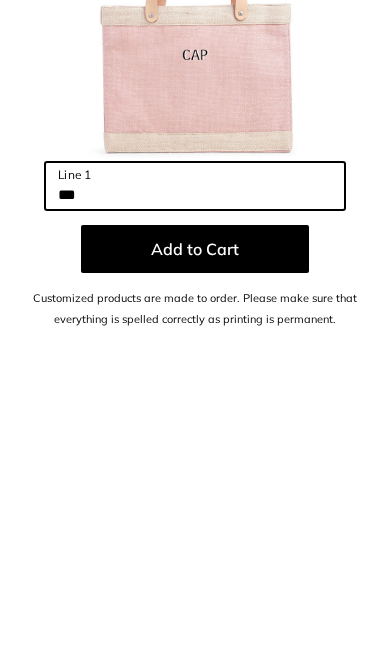type on "***" 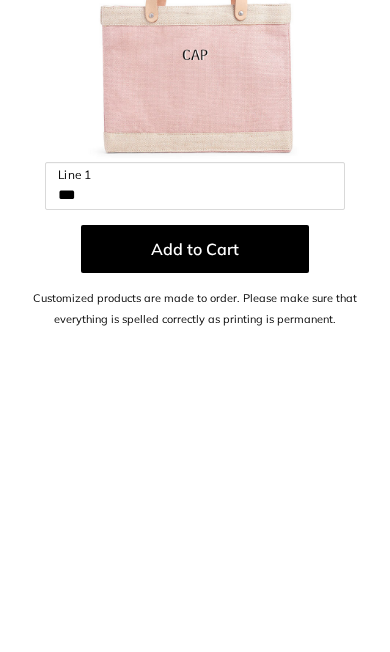 scroll, scrollTop: 569, scrollLeft: 0, axis: vertical 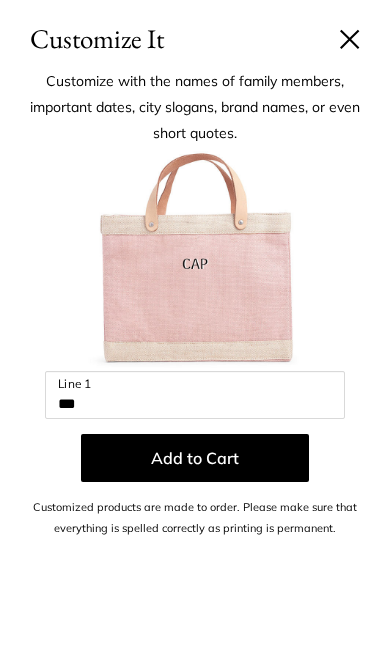click on "Add to Cart" at bounding box center (195, 458) 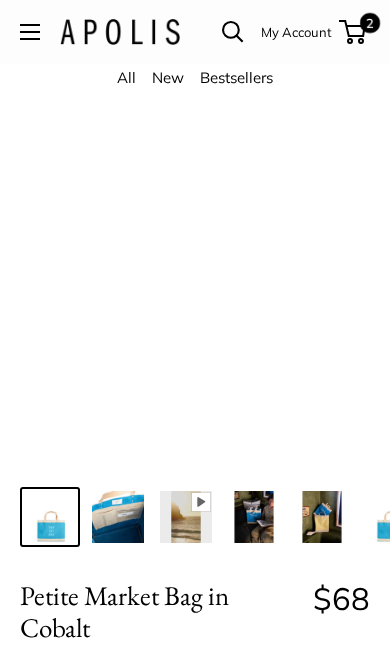 scroll, scrollTop: 0, scrollLeft: 0, axis: both 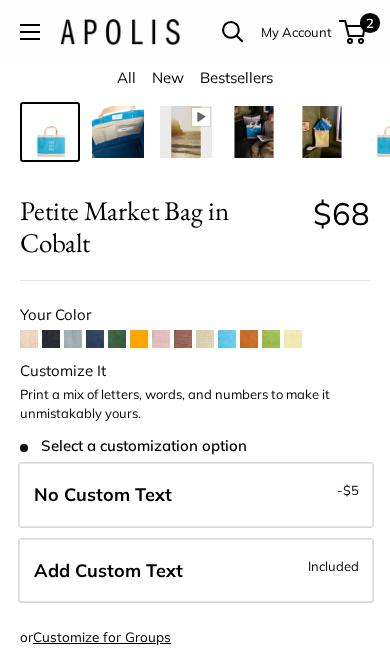 click on "Add Custom Text
Included" at bounding box center (196, 571) 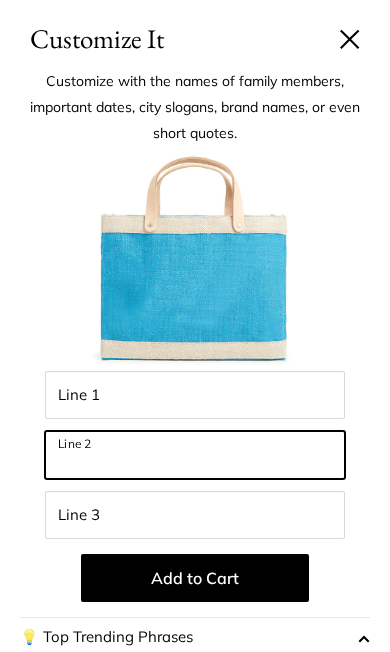 click on "Line 2" at bounding box center [195, 455] 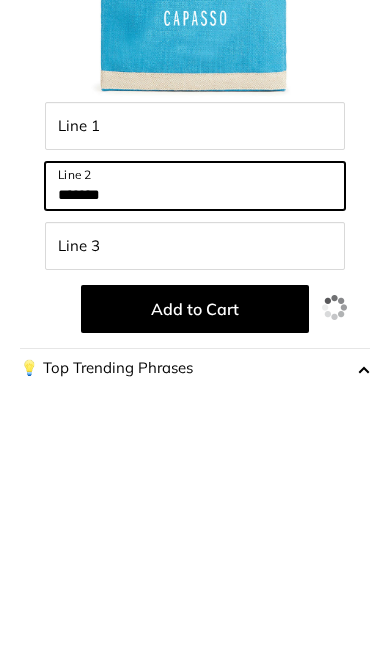 type on "*******" 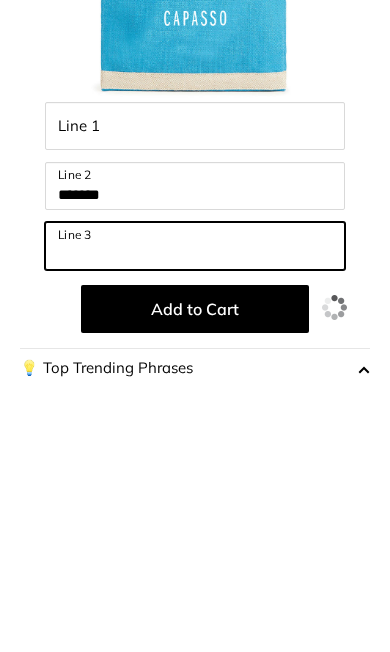 click on "Line 3" at bounding box center (195, 515) 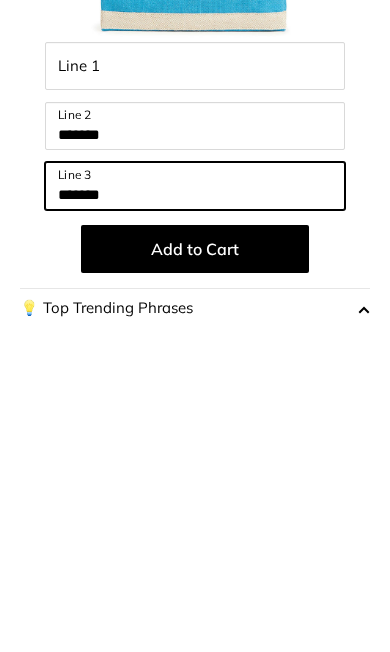 type on "*******" 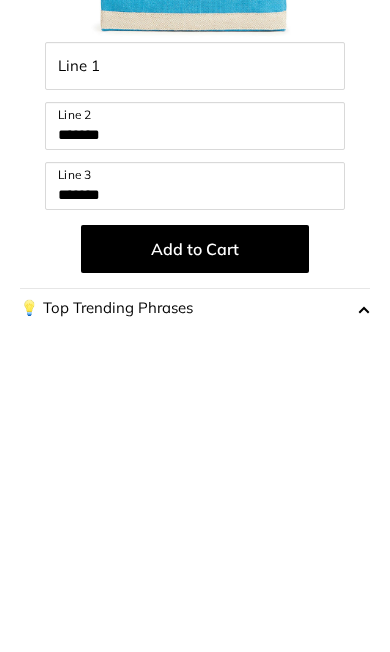 click on "Add to Cart" at bounding box center [195, 578] 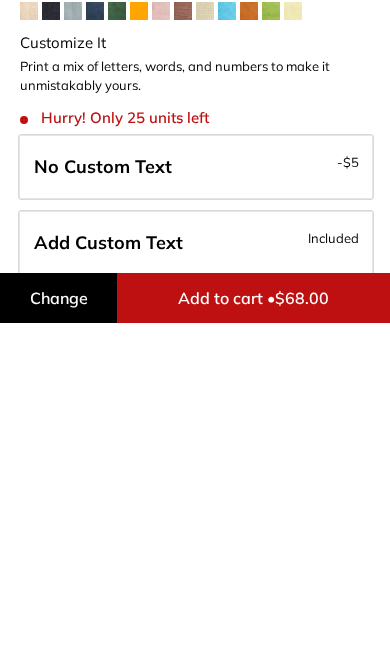 scroll, scrollTop: 714, scrollLeft: 0, axis: vertical 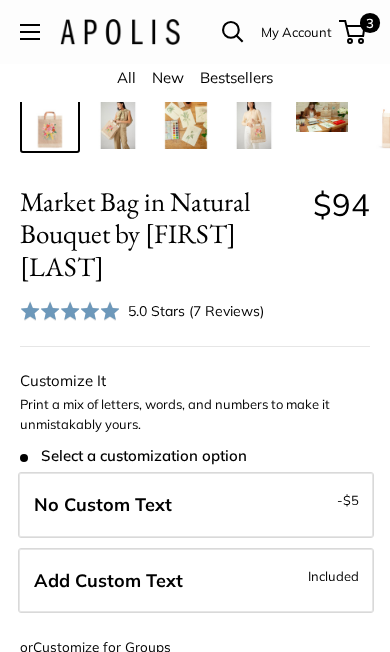 click on "Add Custom Text
Included" at bounding box center [196, 581] 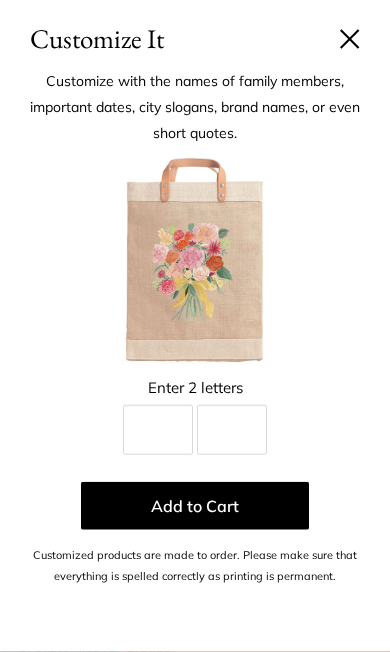 scroll, scrollTop: 395, scrollLeft: 0, axis: vertical 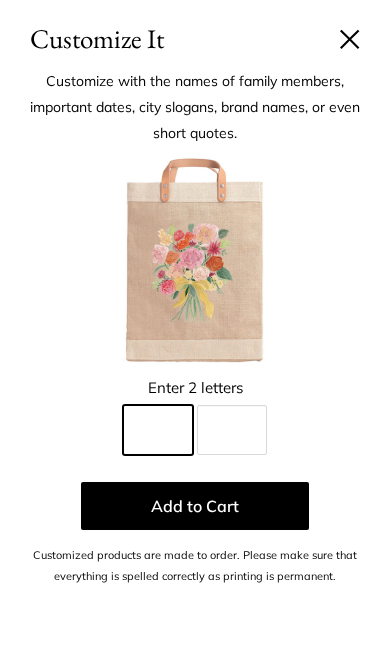 click on "Line 1" at bounding box center (158, 430) 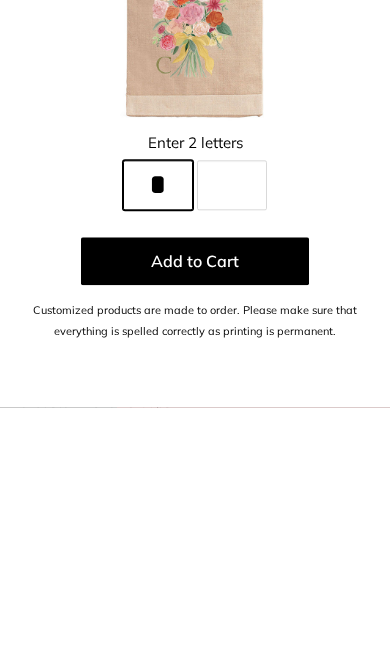 type on "*" 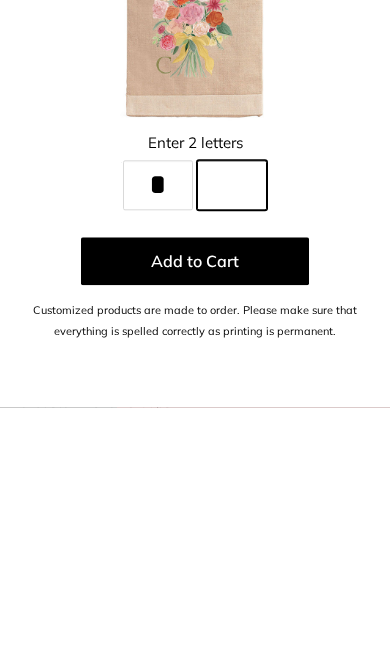 click on "Line 2" at bounding box center [232, 430] 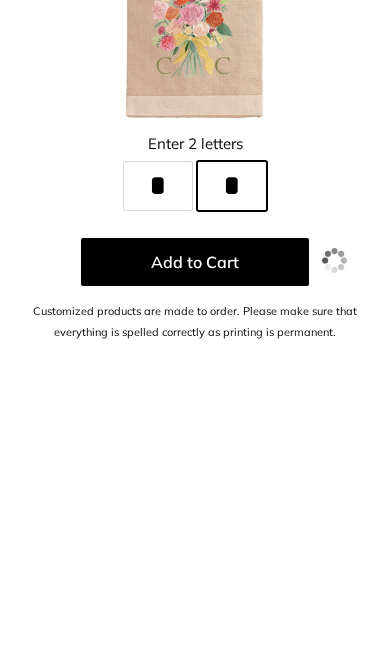 type on "*" 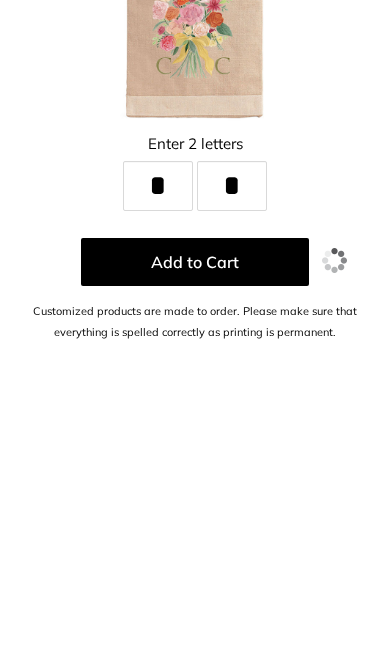 click on "Add to Cart" at bounding box center [195, 506] 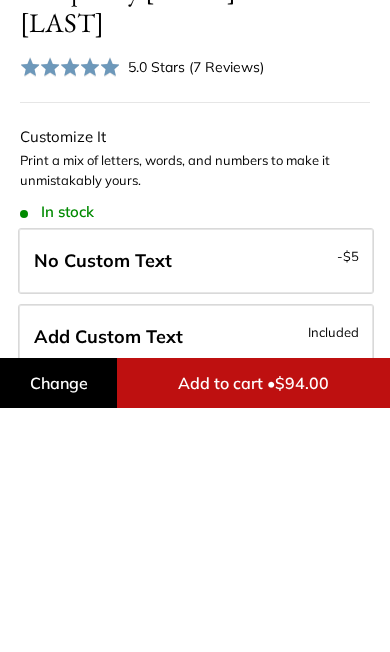 scroll, scrollTop: 639, scrollLeft: 0, axis: vertical 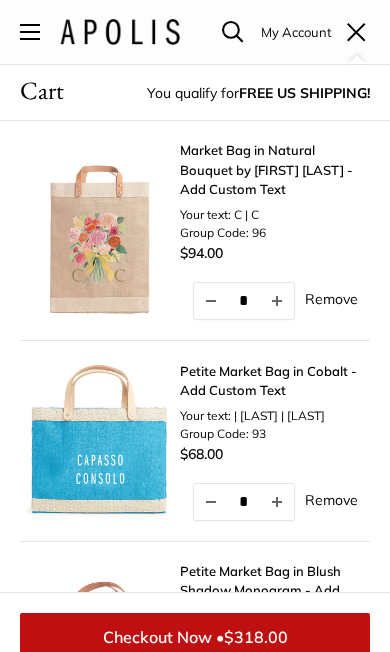 click at bounding box center (100, 441) 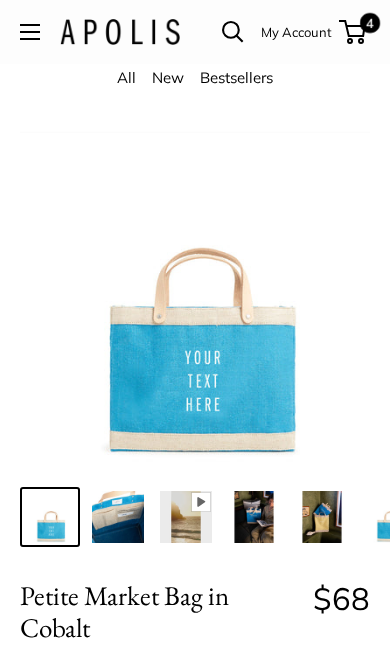 scroll, scrollTop: 0, scrollLeft: 0, axis: both 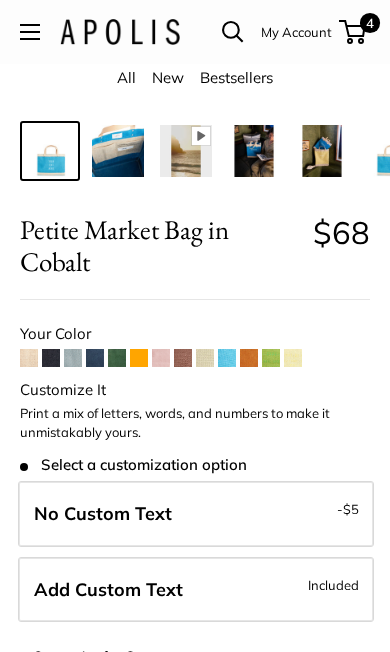 click on "Add Custom Text
Included" at bounding box center [196, 590] 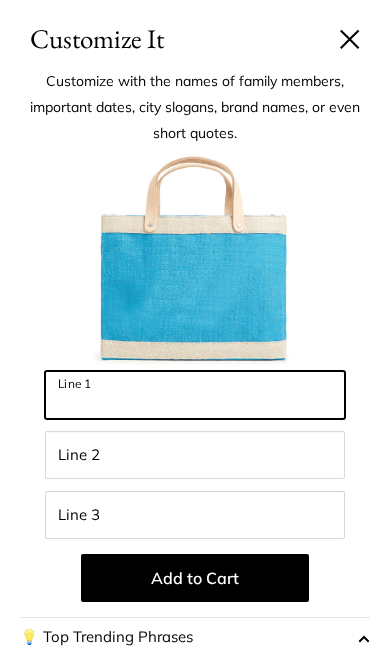 click on "Line 1" at bounding box center (195, 395) 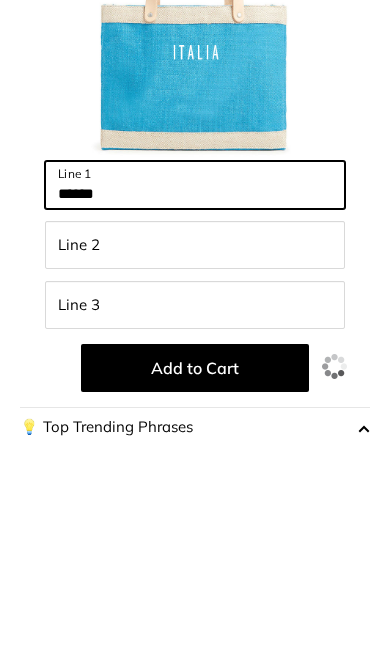type on "******" 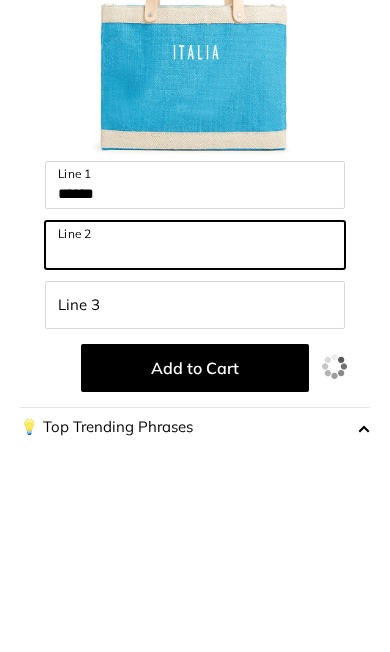 click on "Line 2" at bounding box center (195, 455) 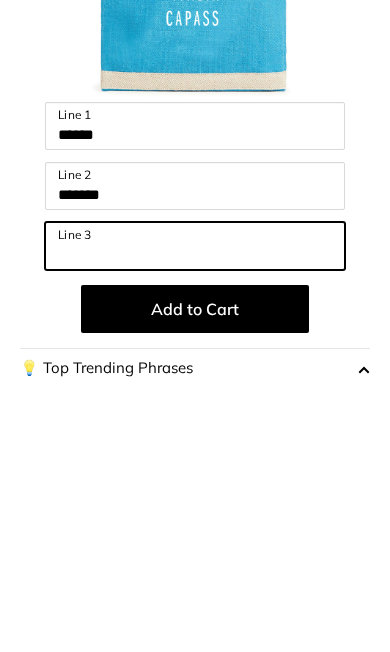 click on "Line 3" at bounding box center [195, 515] 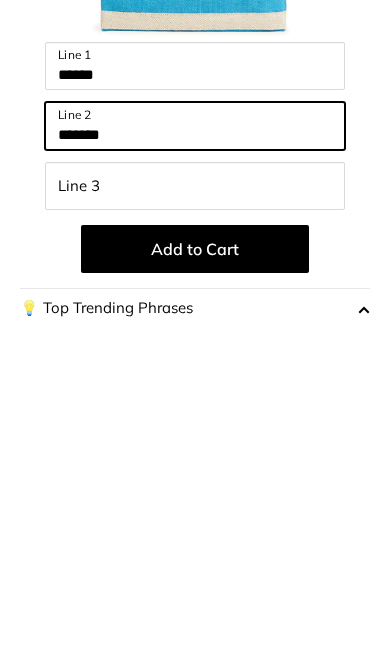 click on "******" at bounding box center [195, 455] 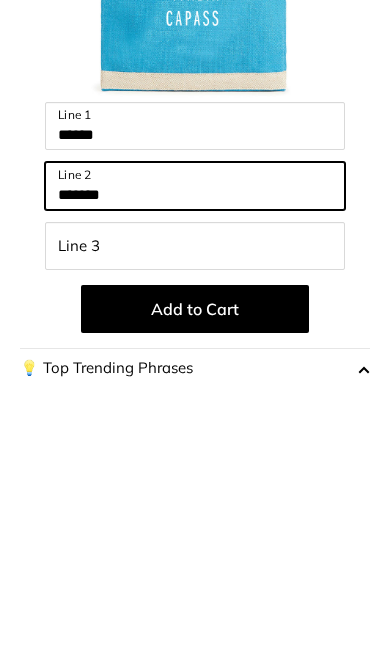 click on "******" at bounding box center (195, 455) 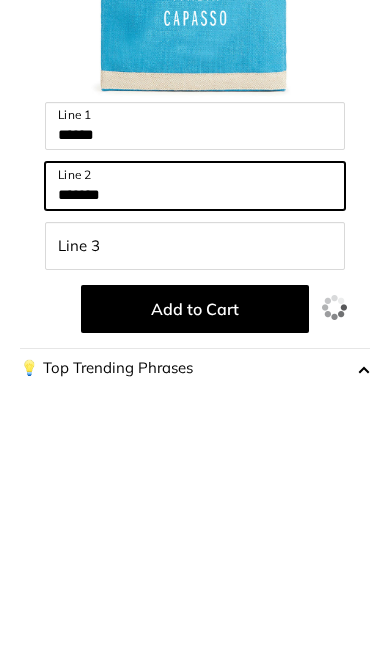 type on "*******" 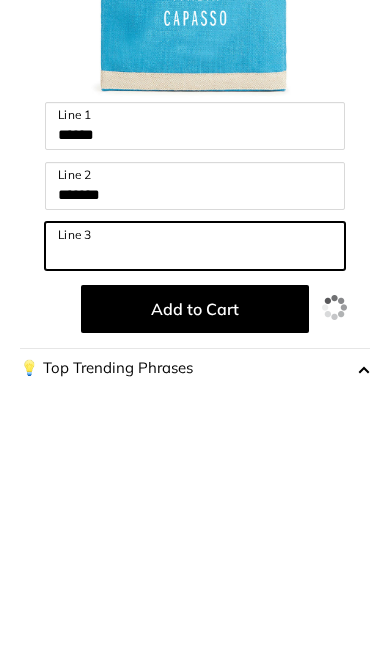click on "Line 3" at bounding box center (195, 515) 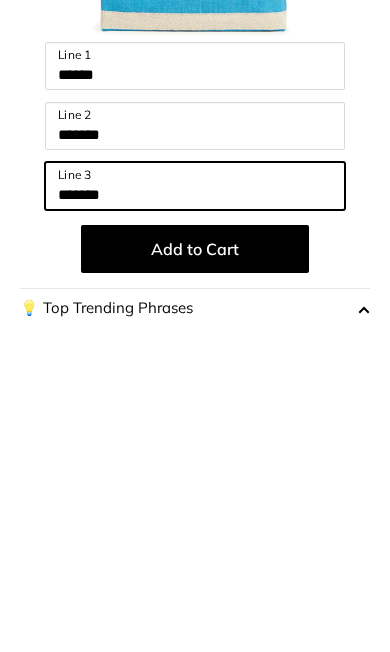 type on "*******" 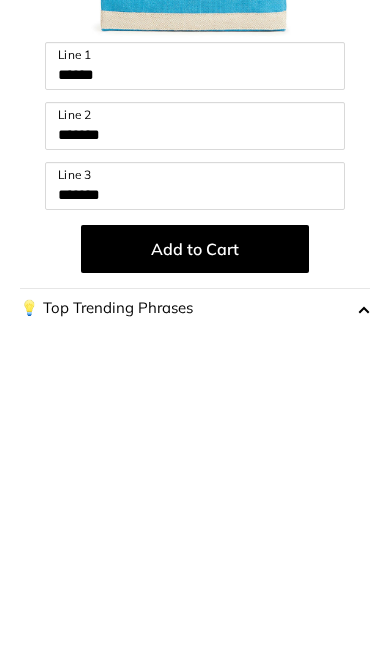 click on "Add to Cart" at bounding box center (195, 578) 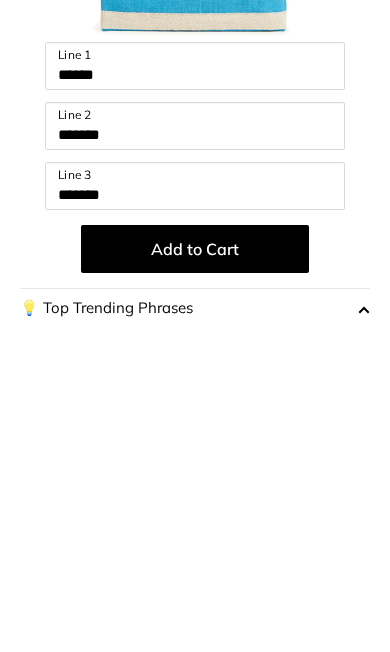 scroll, scrollTop: 695, scrollLeft: 0, axis: vertical 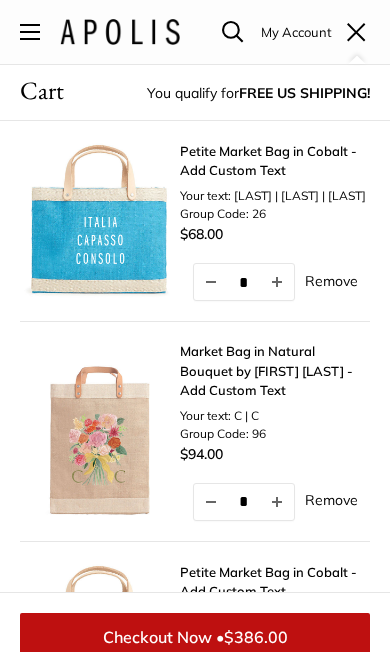 click at bounding box center (30, 32) 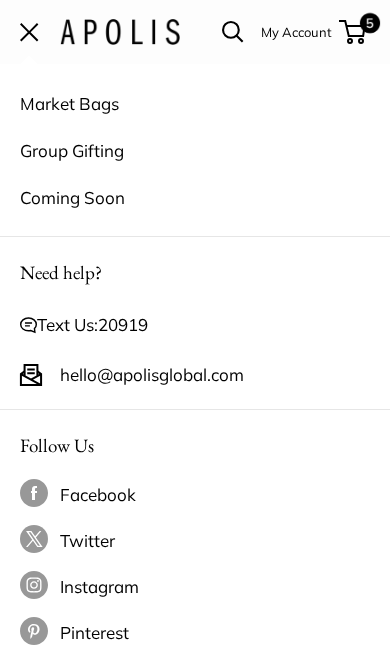 click on "Group Gifting" at bounding box center (195, 150) 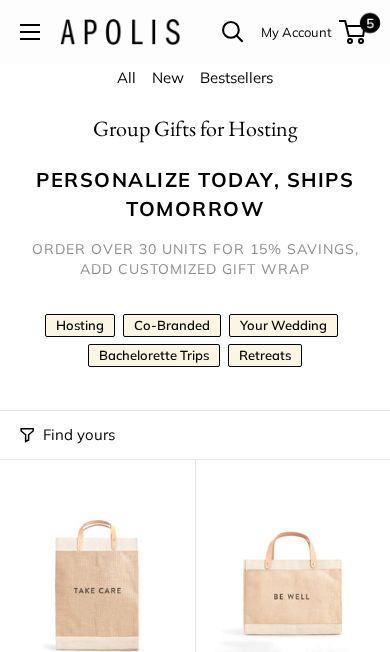 scroll, scrollTop: 0, scrollLeft: 0, axis: both 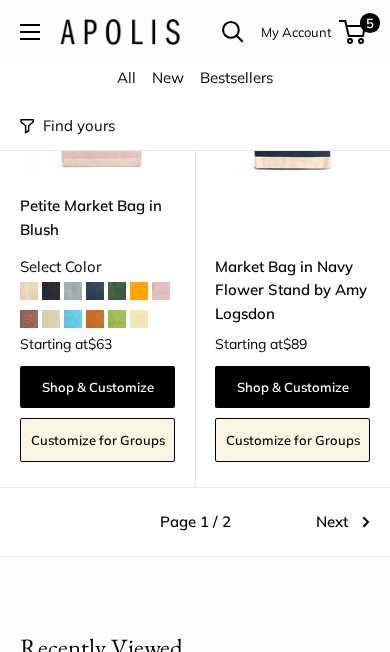 click on "Next" at bounding box center [343, 522] 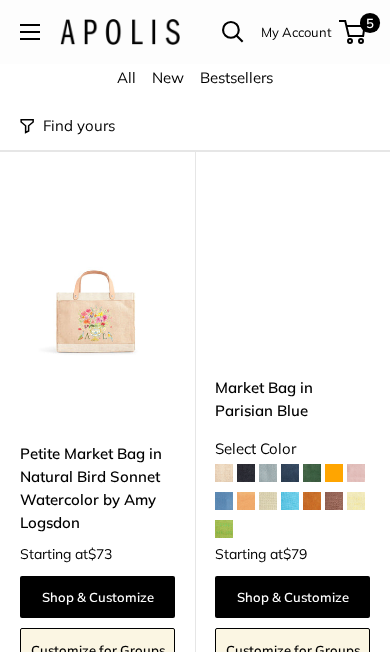 scroll, scrollTop: 790, scrollLeft: 0, axis: vertical 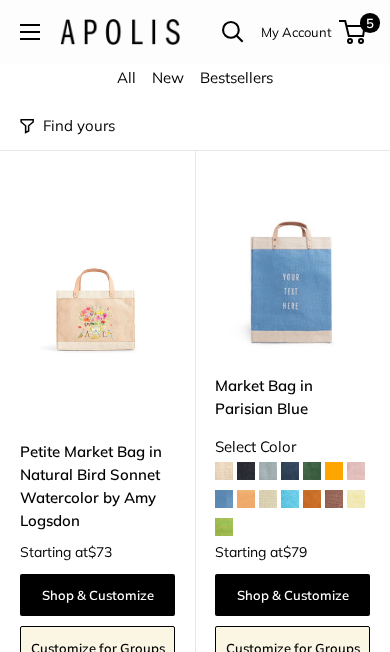 click on "Shop & Customize" at bounding box center (292, 595) 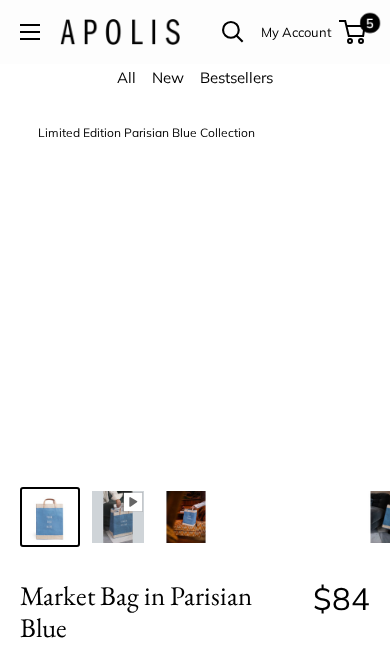 scroll, scrollTop: 0, scrollLeft: 0, axis: both 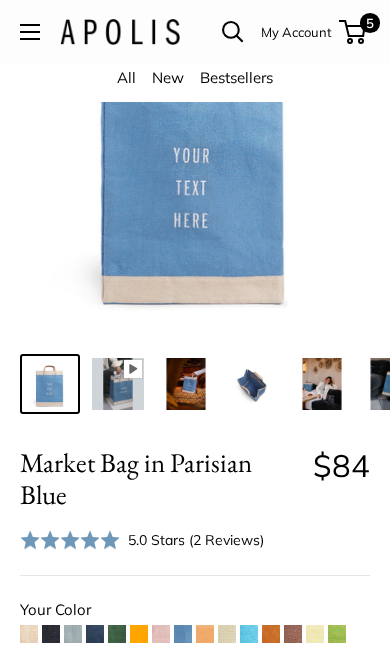 click at bounding box center (118, 384) 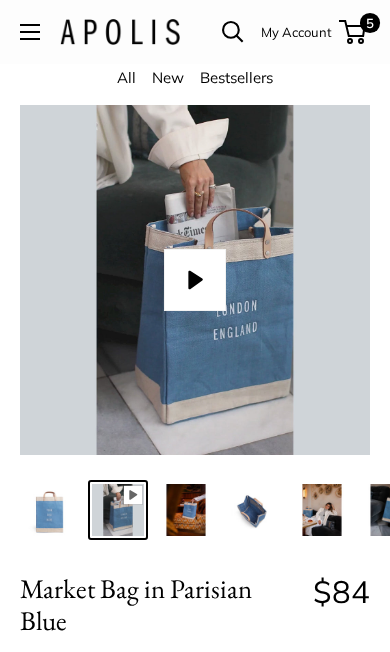 scroll, scrollTop: 0, scrollLeft: 0, axis: both 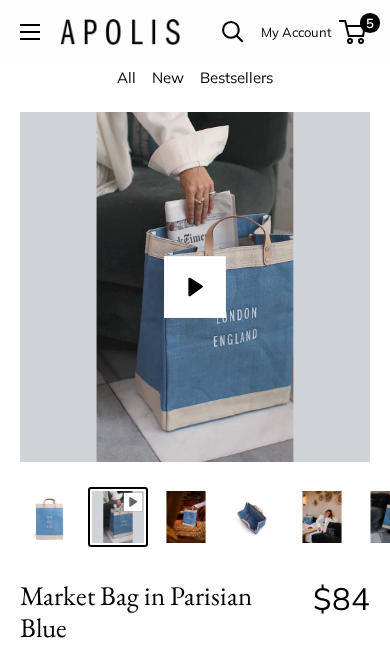 click on "Play" at bounding box center (195, 287) 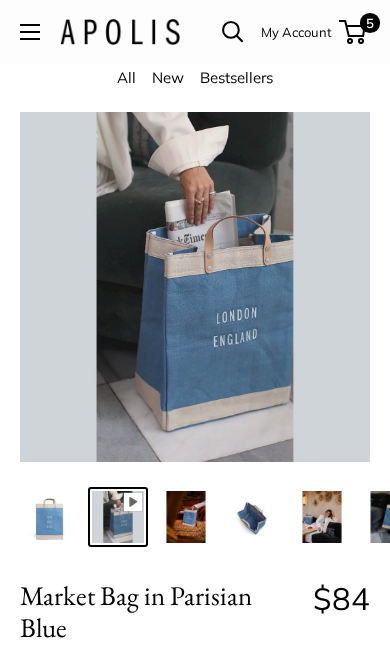 type on "*" 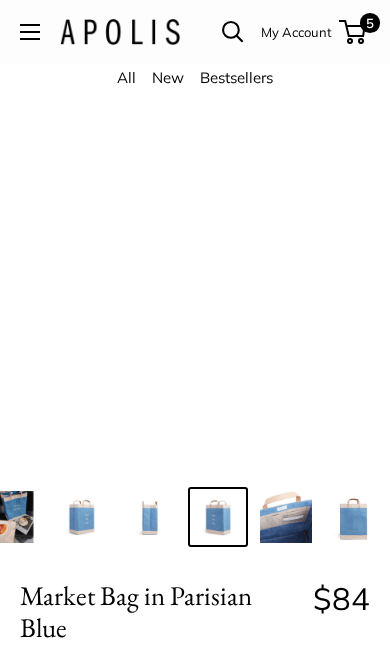 scroll, scrollTop: 0, scrollLeft: 513, axis: horizontal 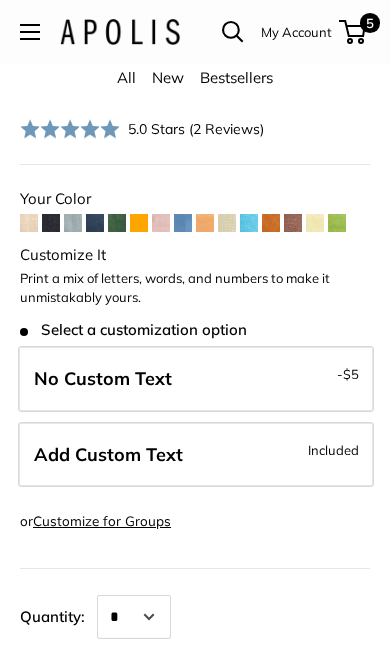click on "Add Custom Text
Included" at bounding box center (196, 455) 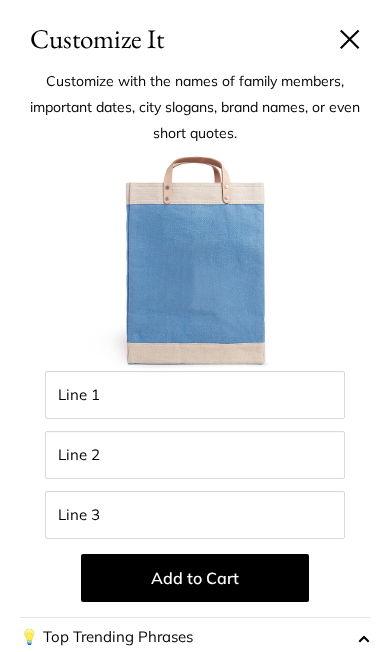 scroll, scrollTop: 544, scrollLeft: 0, axis: vertical 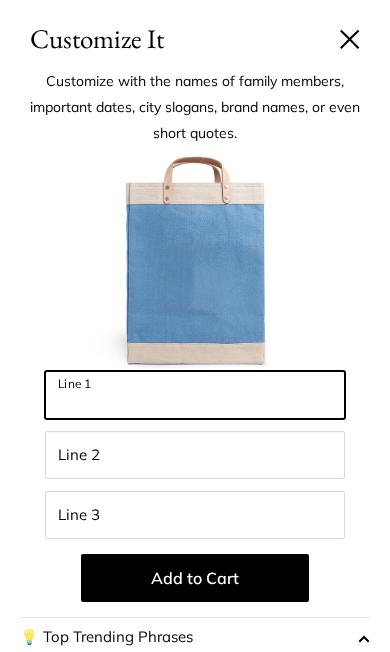 click on "Line 1" at bounding box center [195, 395] 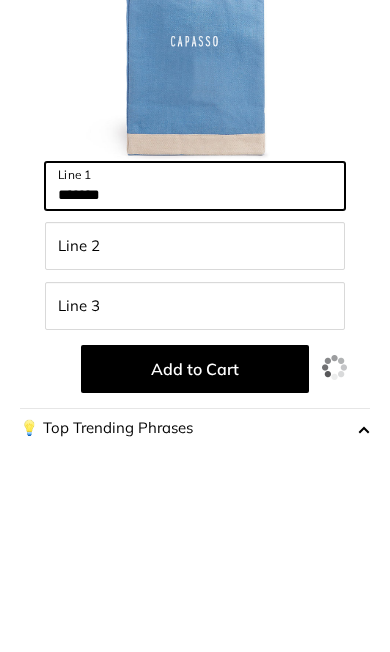 type on "*******" 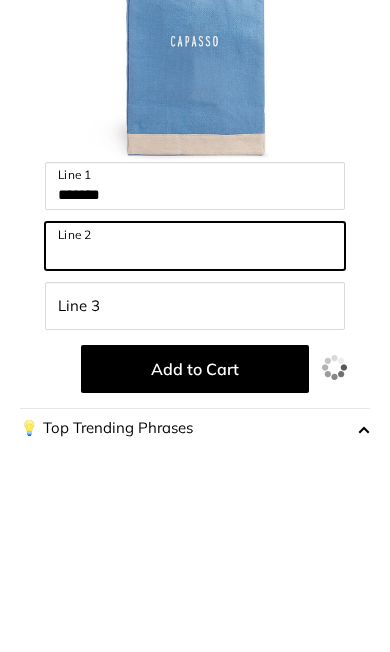 click on "Line 2" at bounding box center [195, 455] 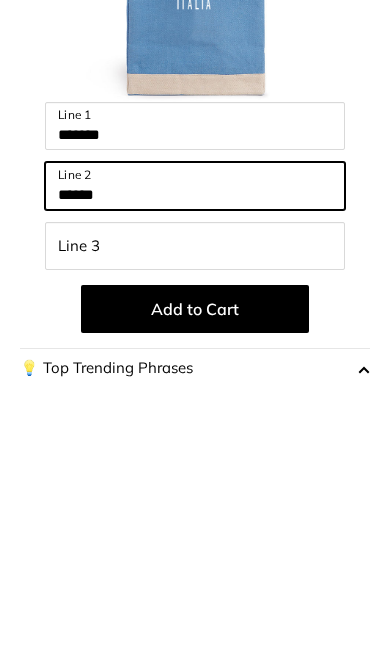 type on "******" 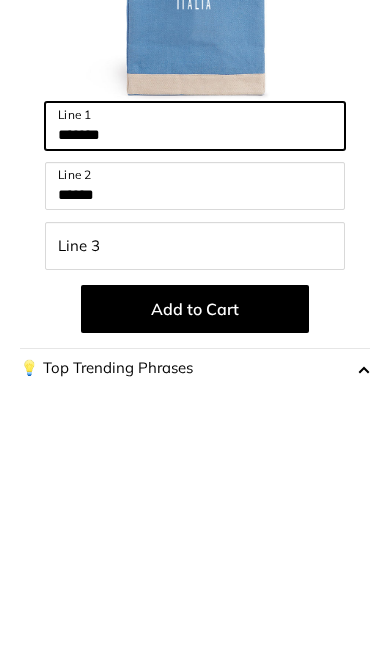 click on "*******" at bounding box center [195, 395] 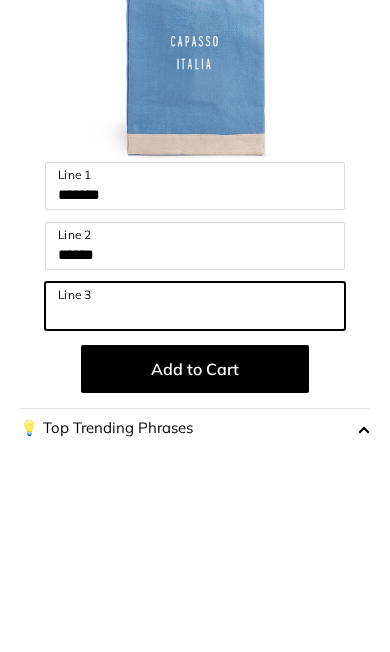 click on "Line 3" at bounding box center [195, 515] 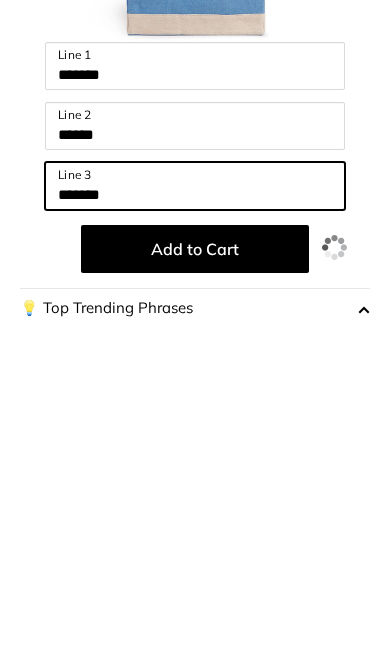 type on "*******" 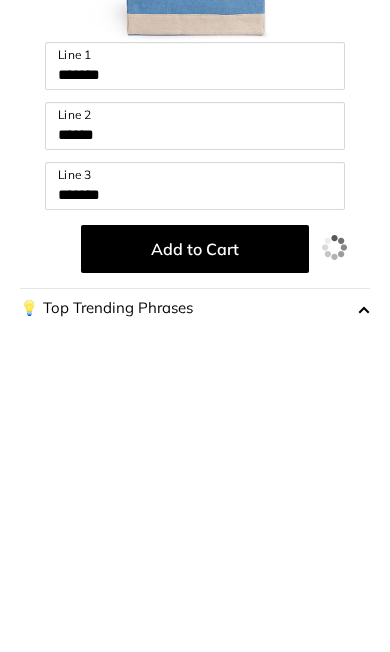 click on "Add to Cart" at bounding box center (195, 578) 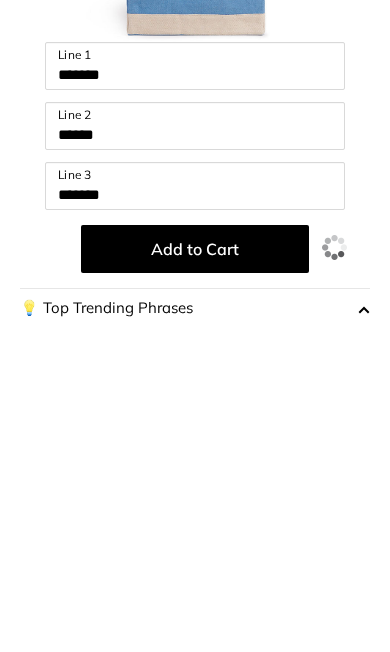 scroll, scrollTop: 874, scrollLeft: 0, axis: vertical 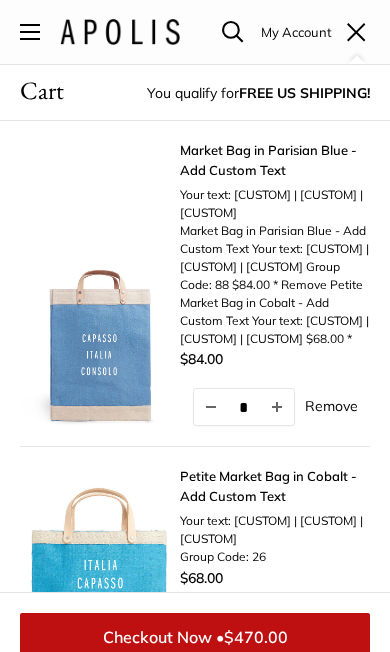click on "Petite Market Bag in Cobalt - Add Custom Text" at bounding box center [275, 486] 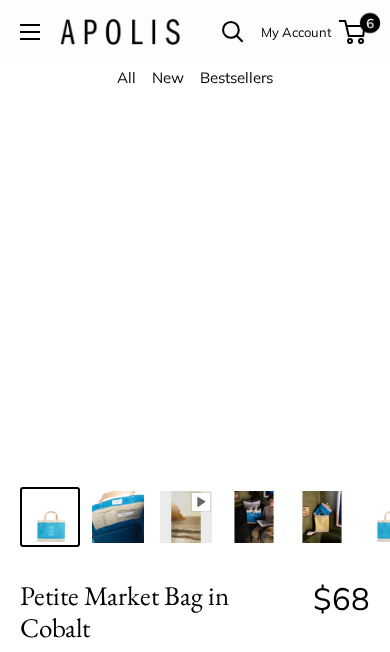 scroll, scrollTop: 0, scrollLeft: 0, axis: both 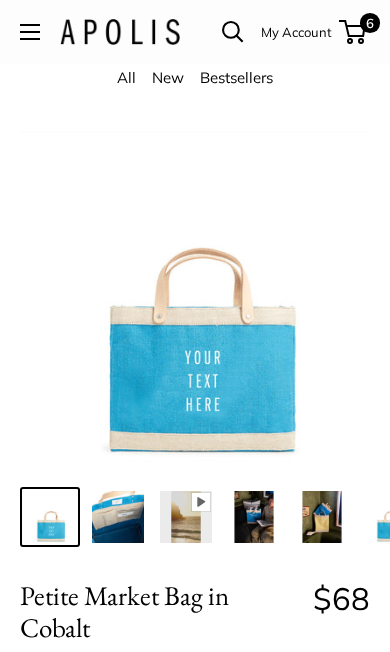 click at bounding box center (30, 32) 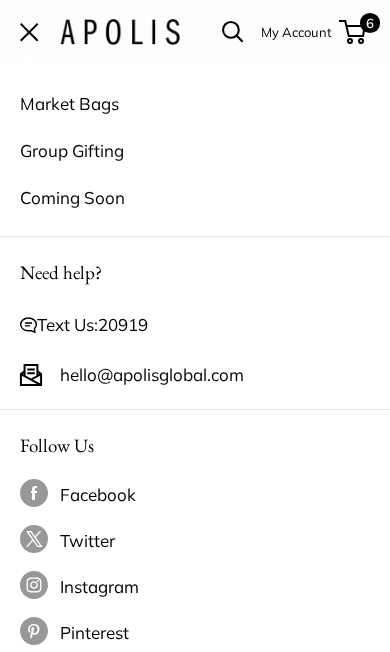 click on "Coming Soon" at bounding box center (195, 197) 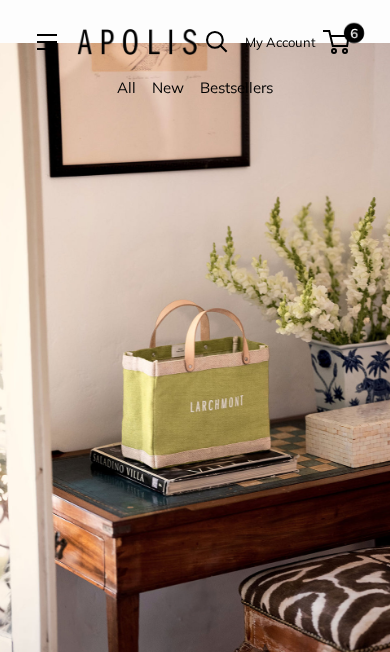 scroll, scrollTop: 0, scrollLeft: 0, axis: both 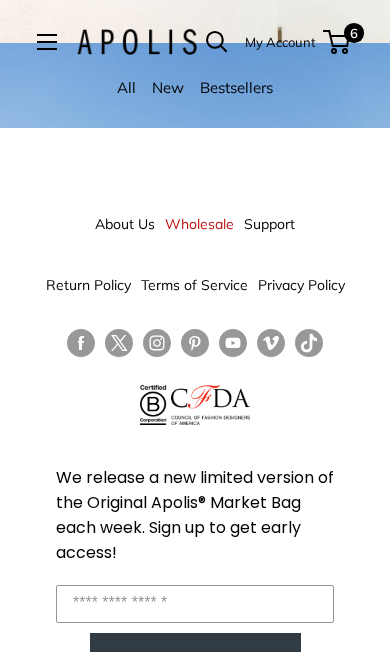 click on "Wholesale" at bounding box center (199, 224) 